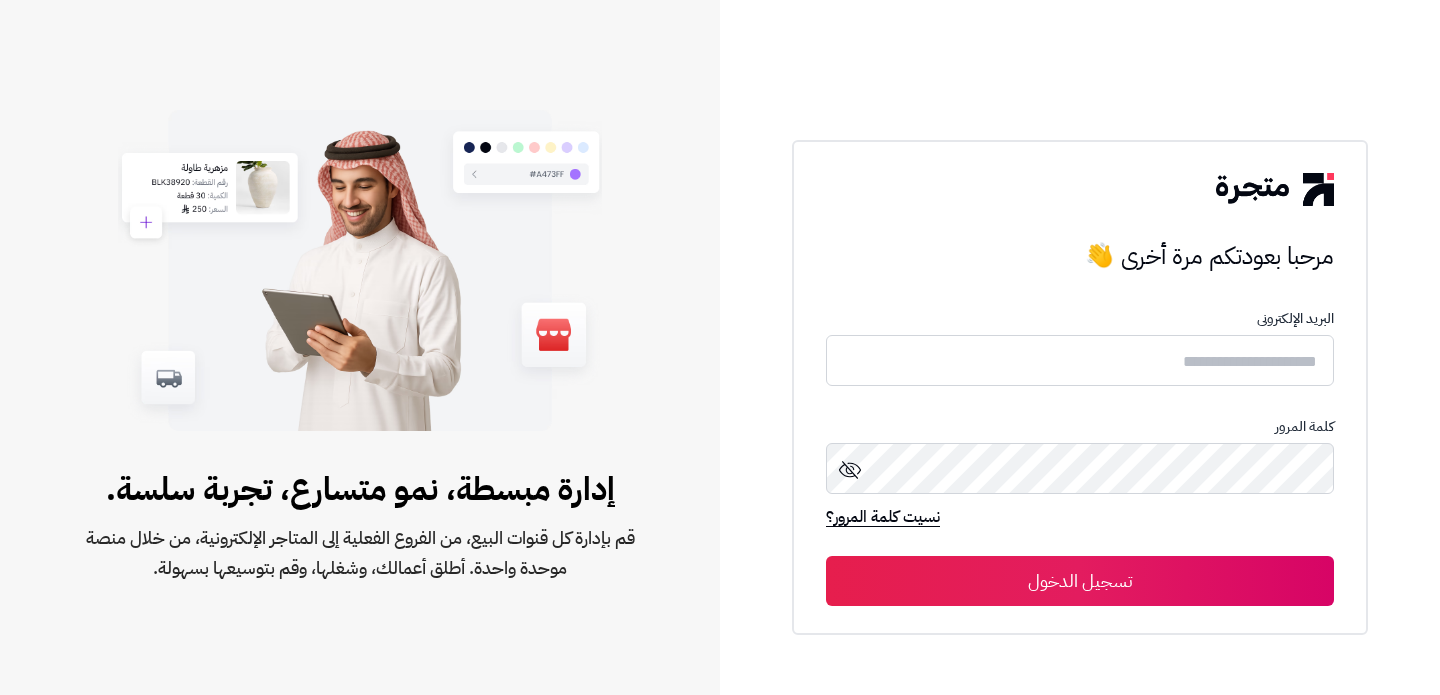 scroll, scrollTop: 0, scrollLeft: 0, axis: both 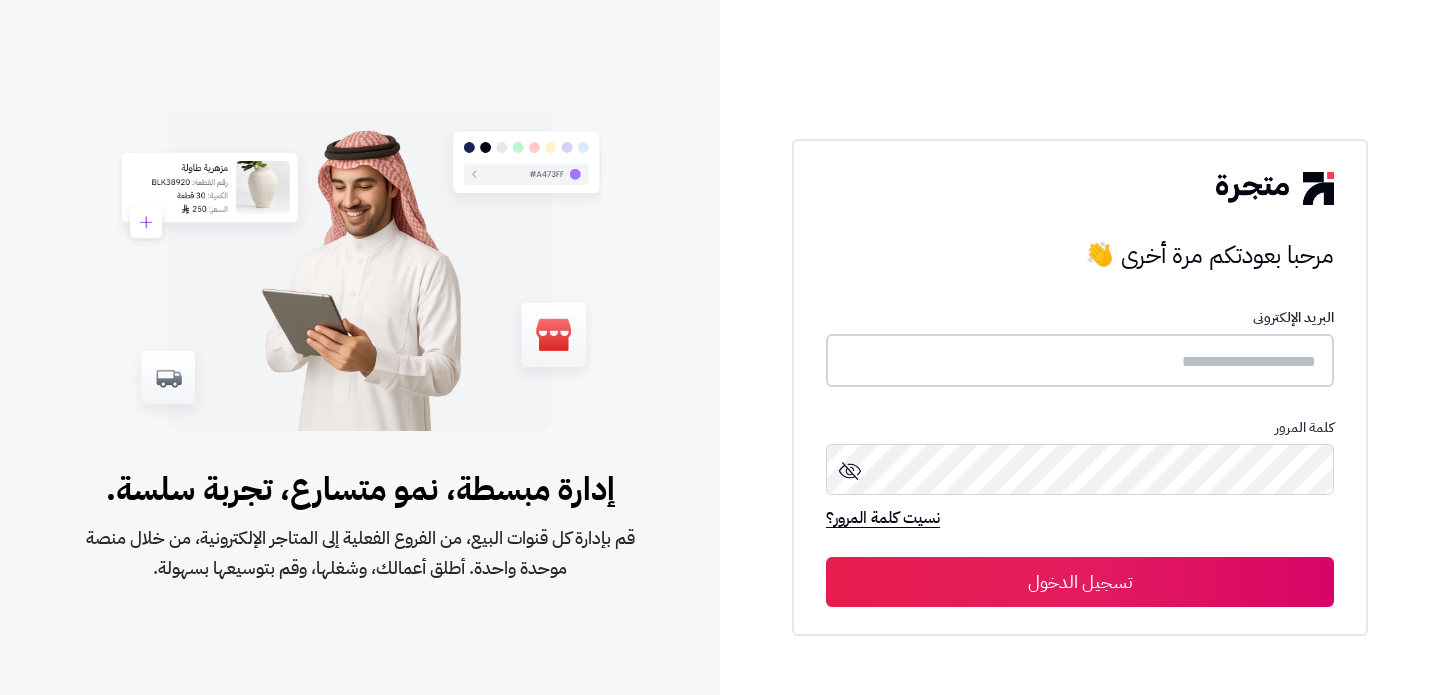 type on "**********" 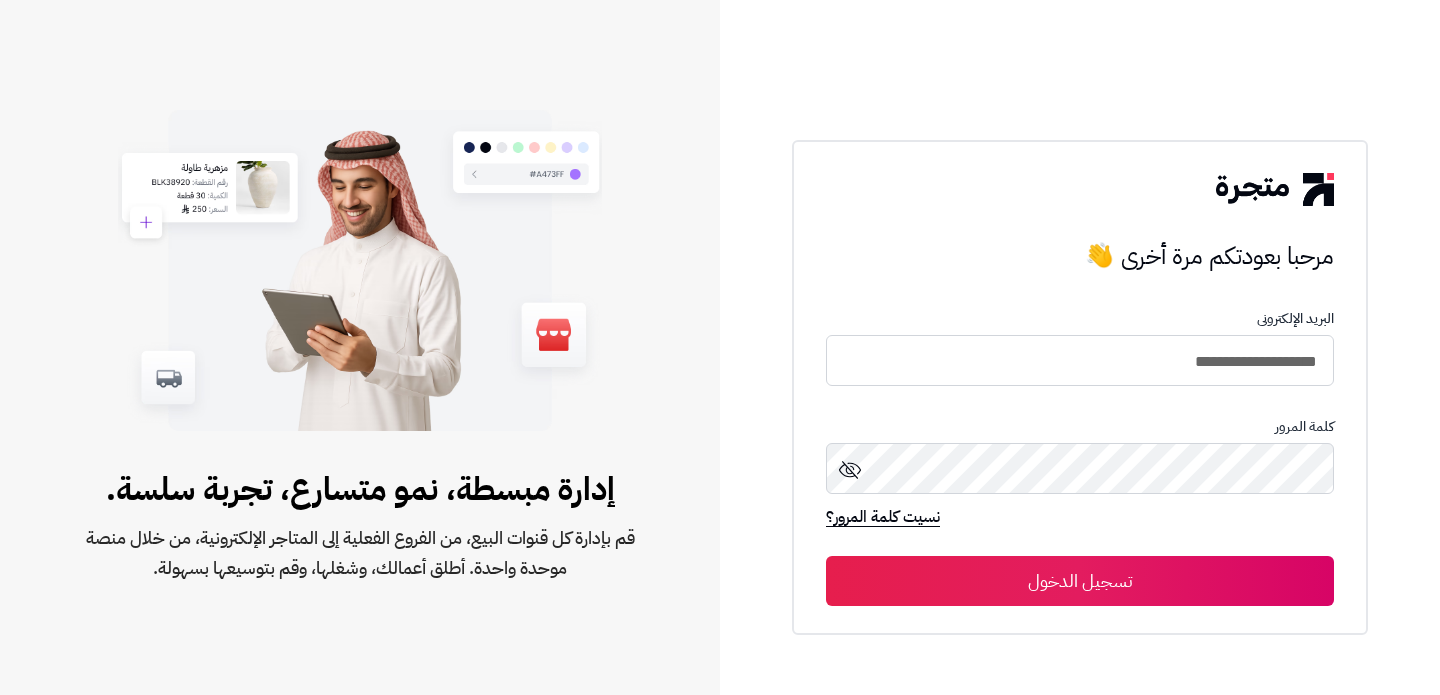 click on "تسجيل الدخول" at bounding box center (1080, 581) 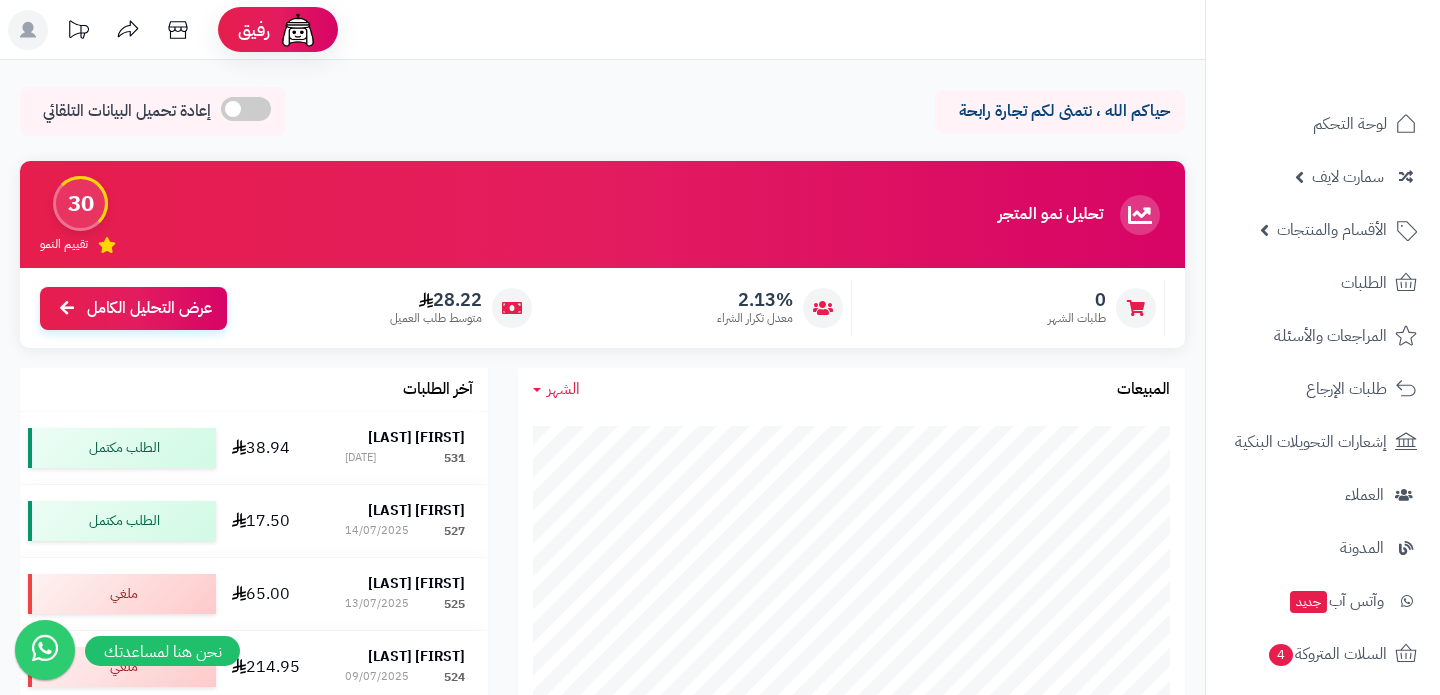 scroll, scrollTop: 0, scrollLeft: 0, axis: both 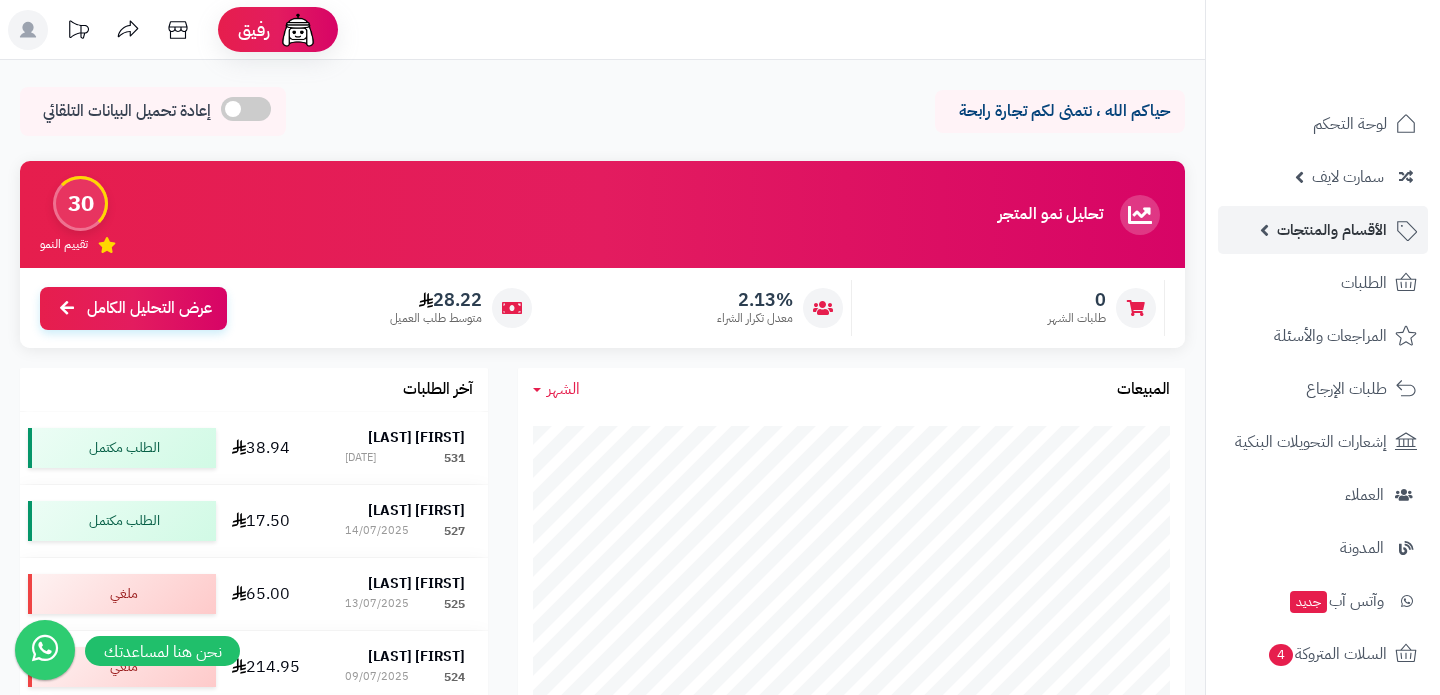 click on "الأقسام والمنتجات" at bounding box center [1332, 230] 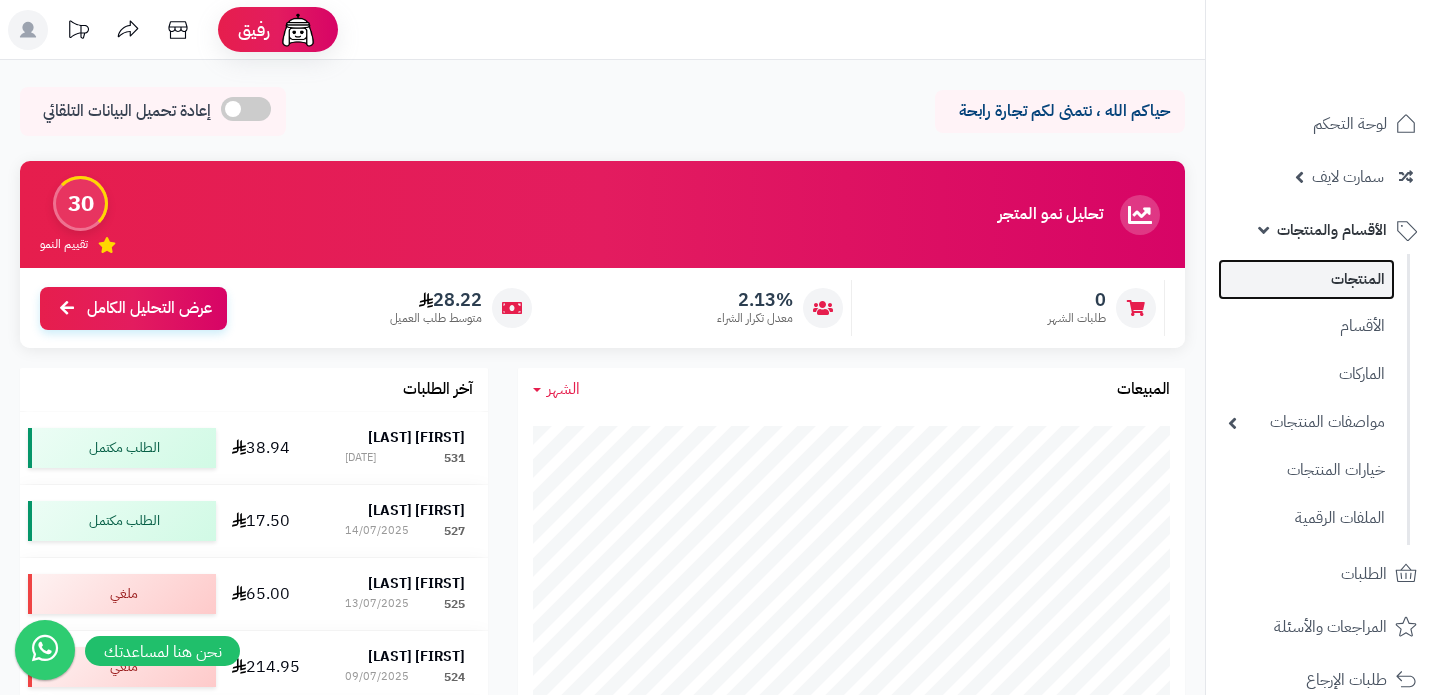 click on "المنتجات" at bounding box center [1306, 279] 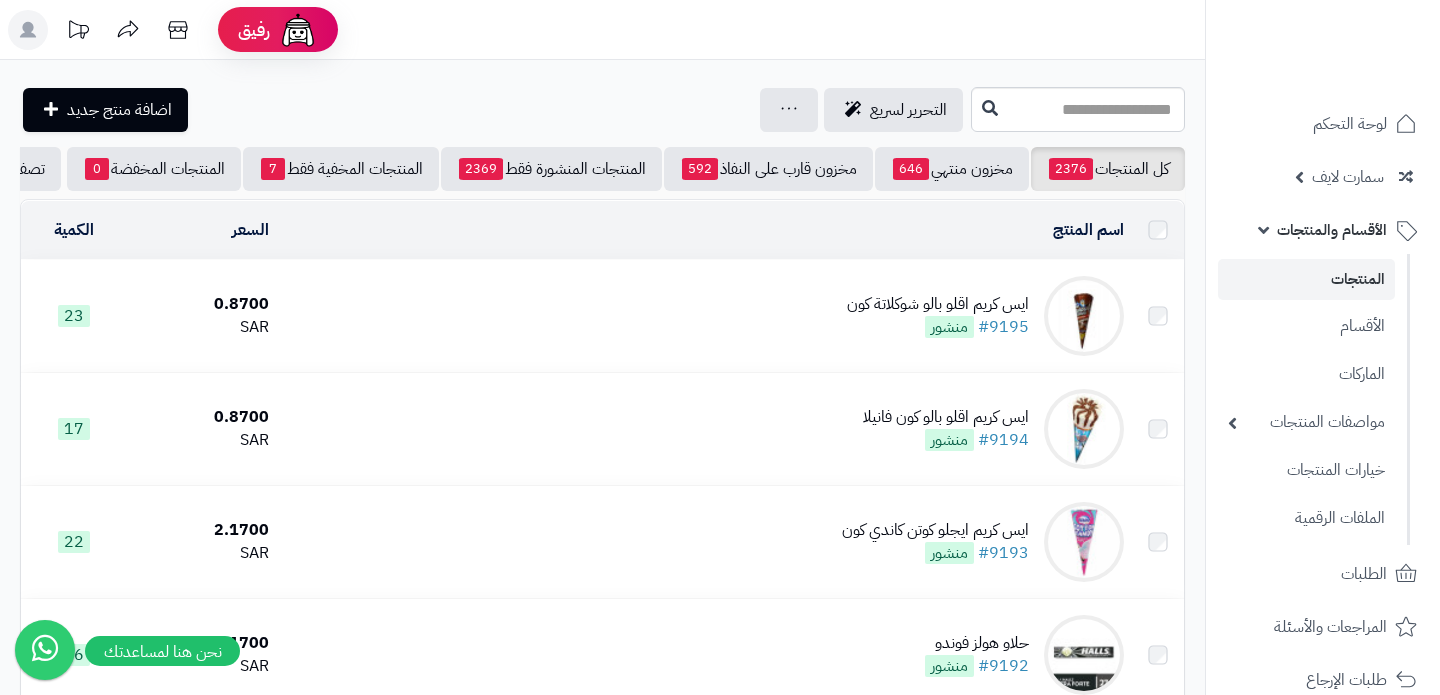 scroll, scrollTop: 0, scrollLeft: 0, axis: both 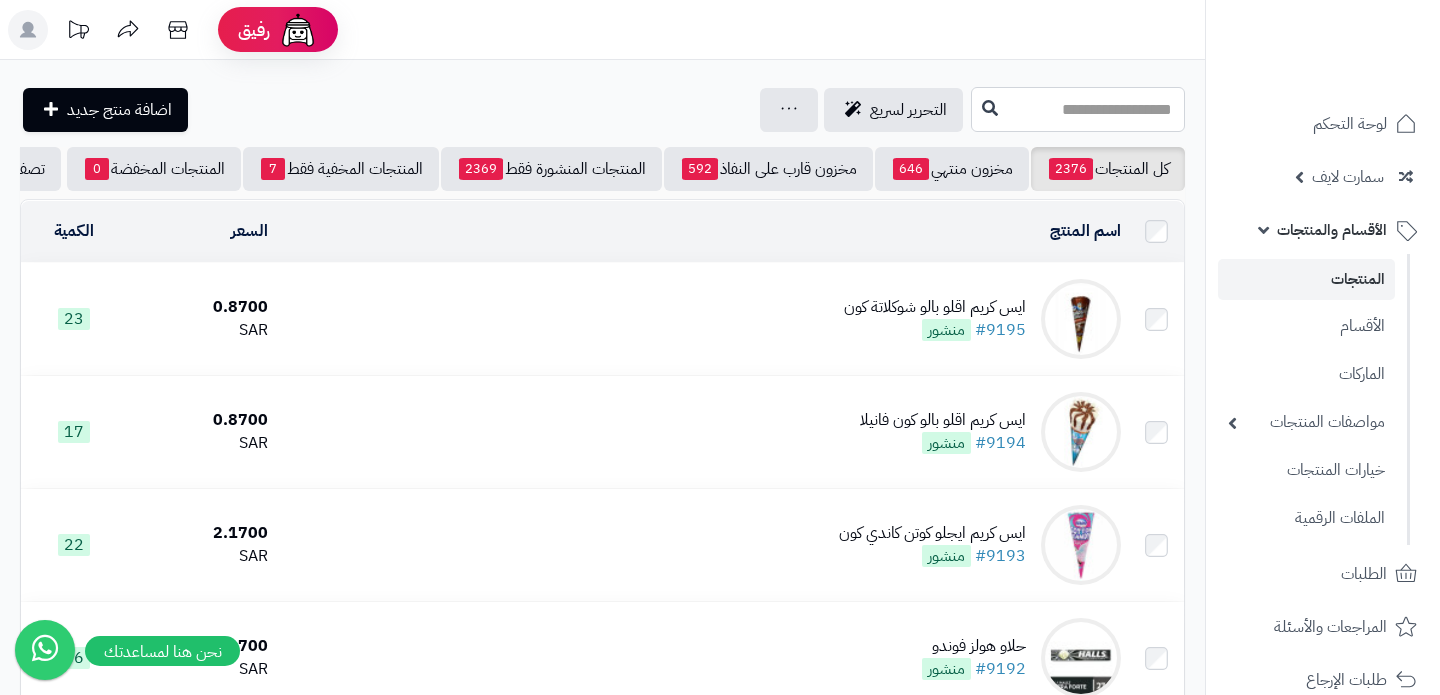 click at bounding box center [1078, 109] 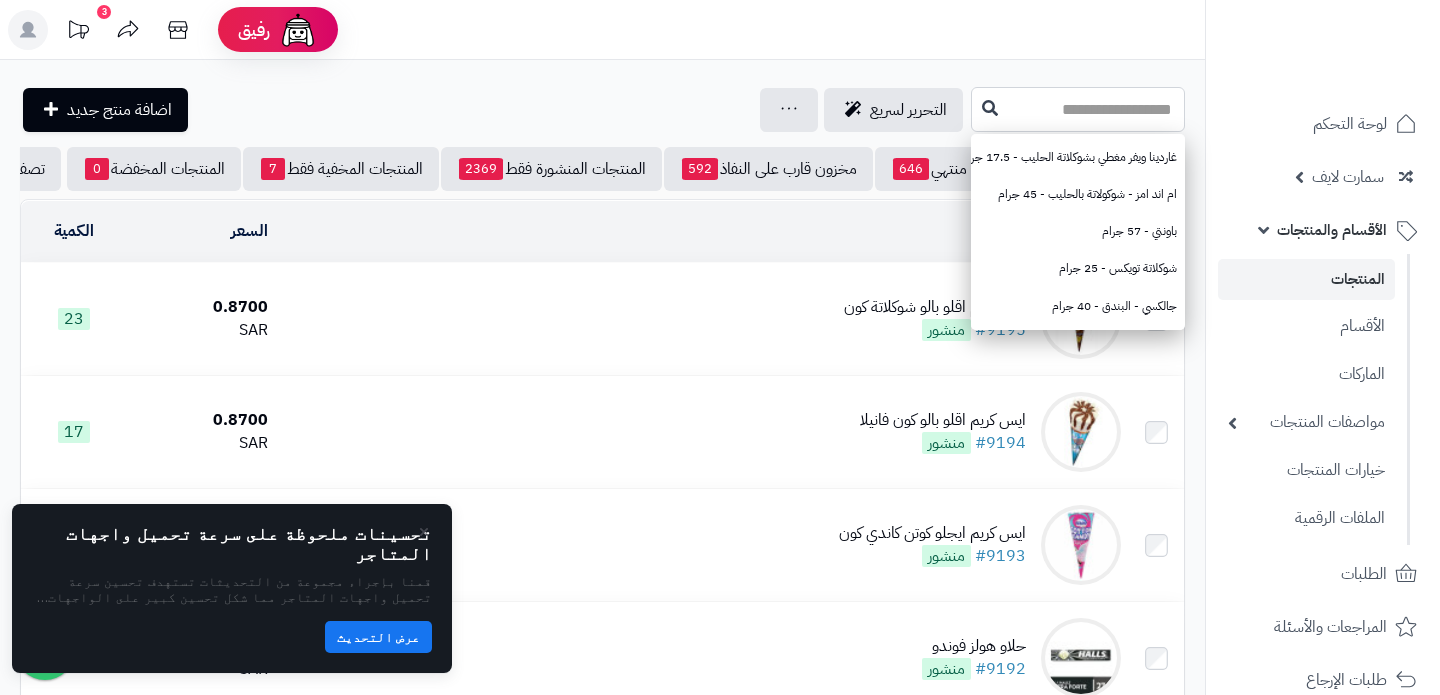 type on "*" 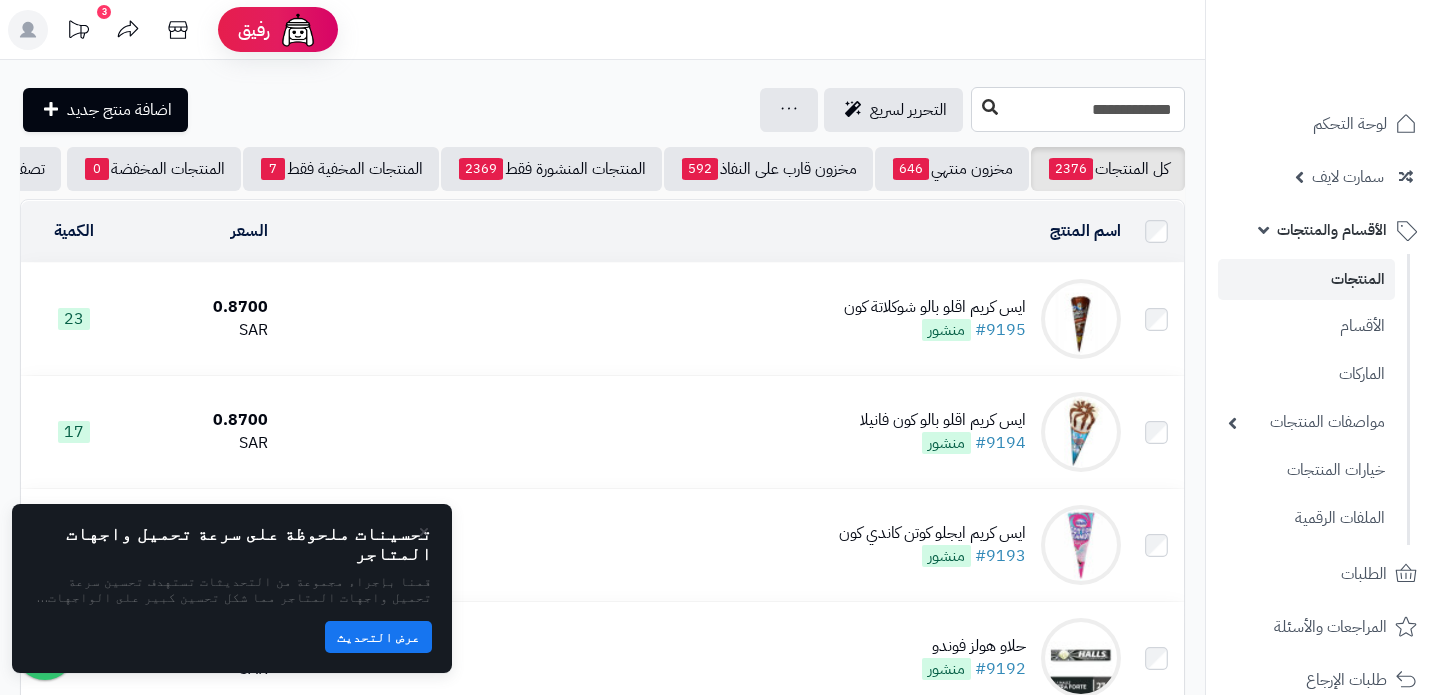 type on "**********" 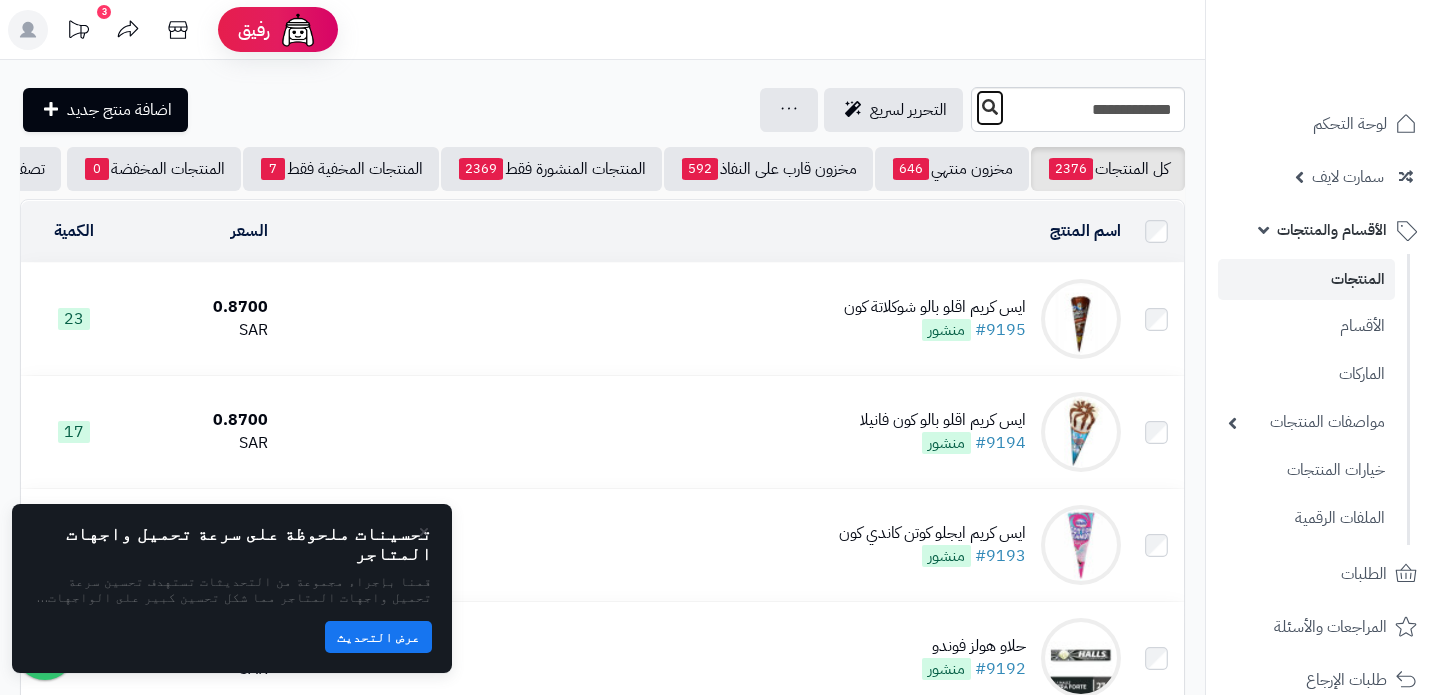 click at bounding box center [990, 108] 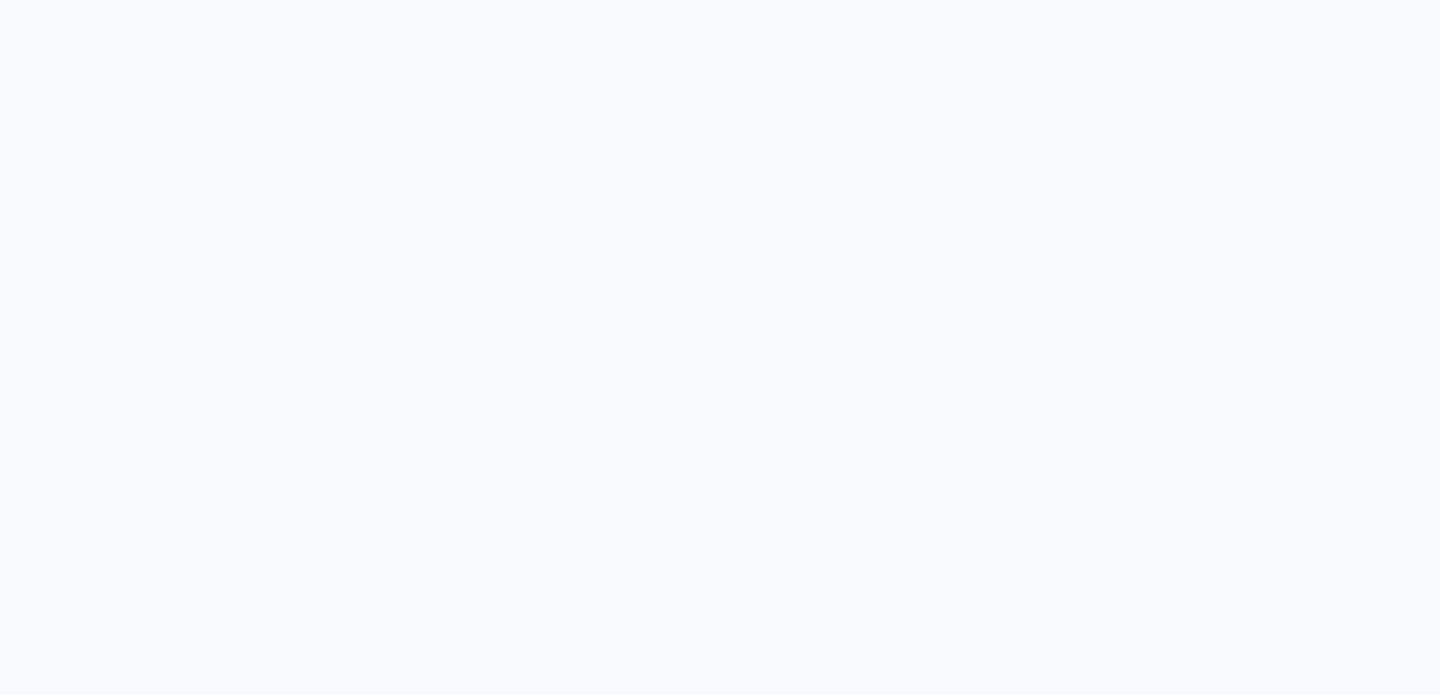 scroll, scrollTop: 0, scrollLeft: 0, axis: both 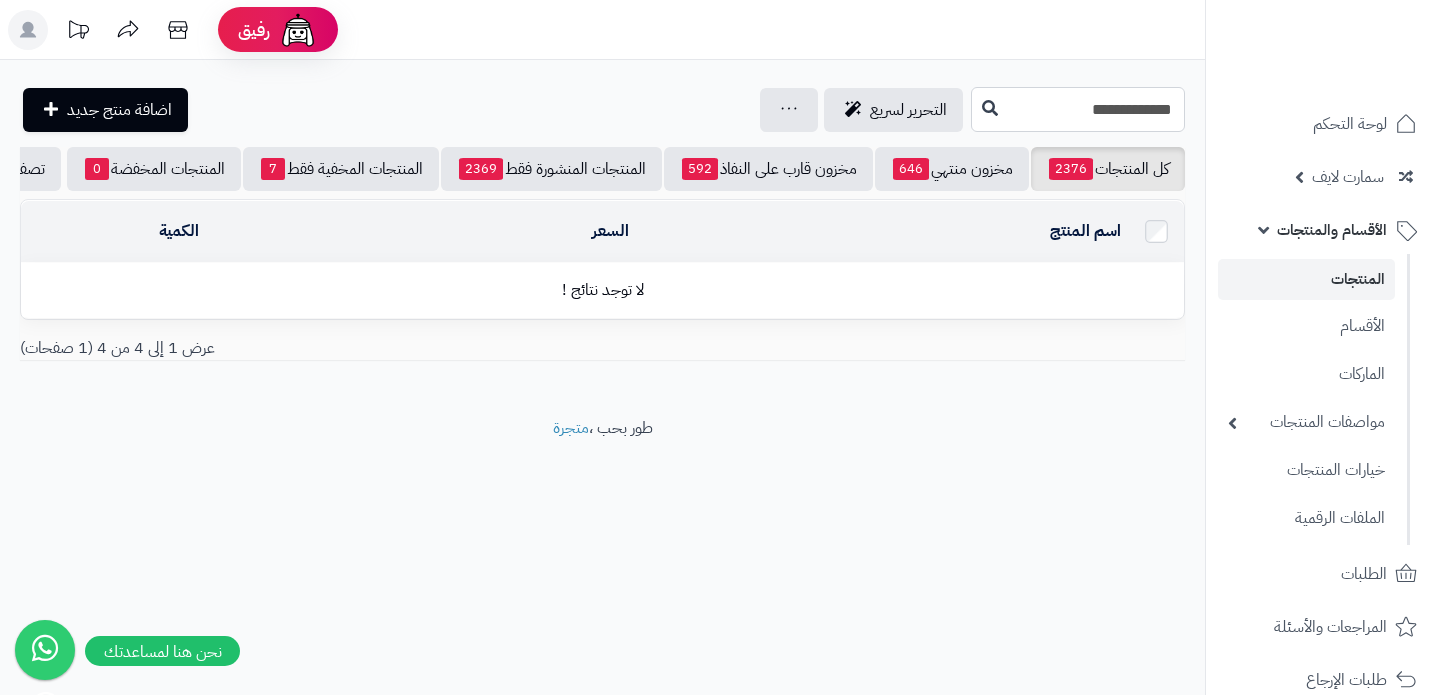 click on "**********" at bounding box center (1078, 109) 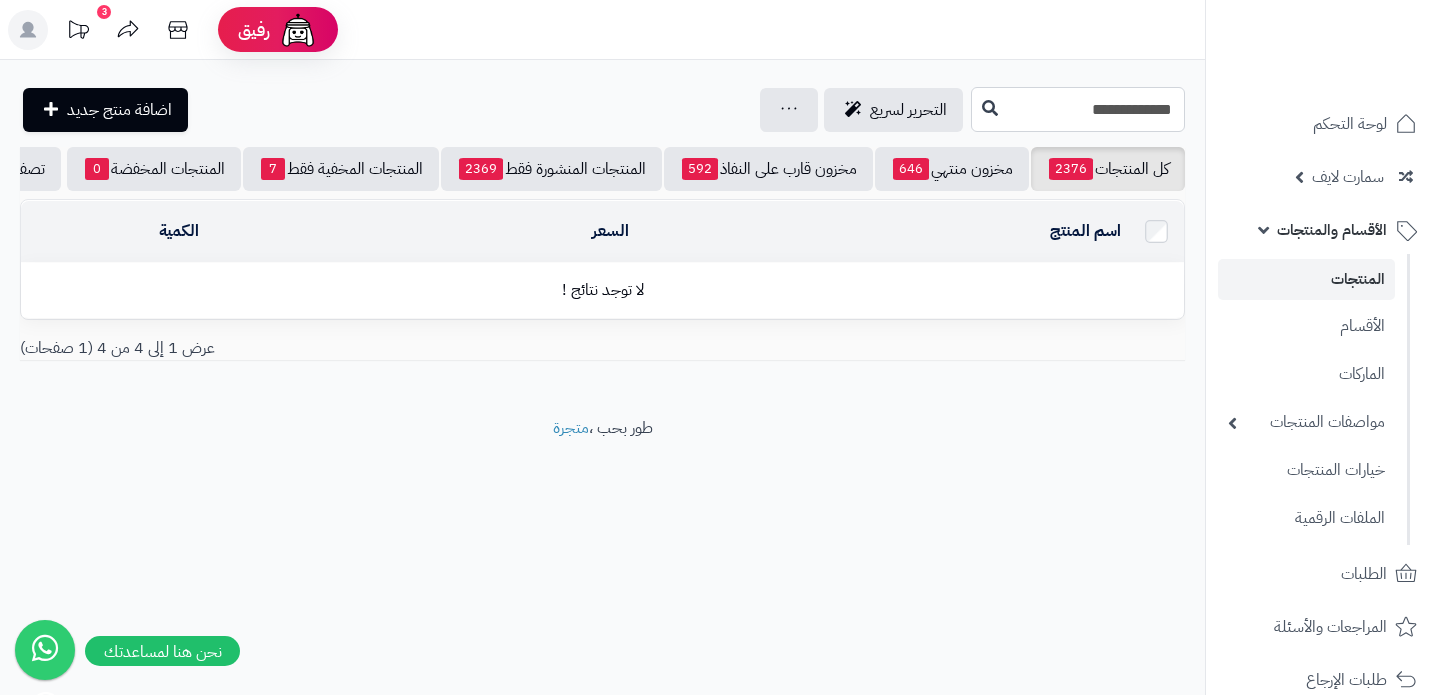 click on "**********" at bounding box center [1078, 109] 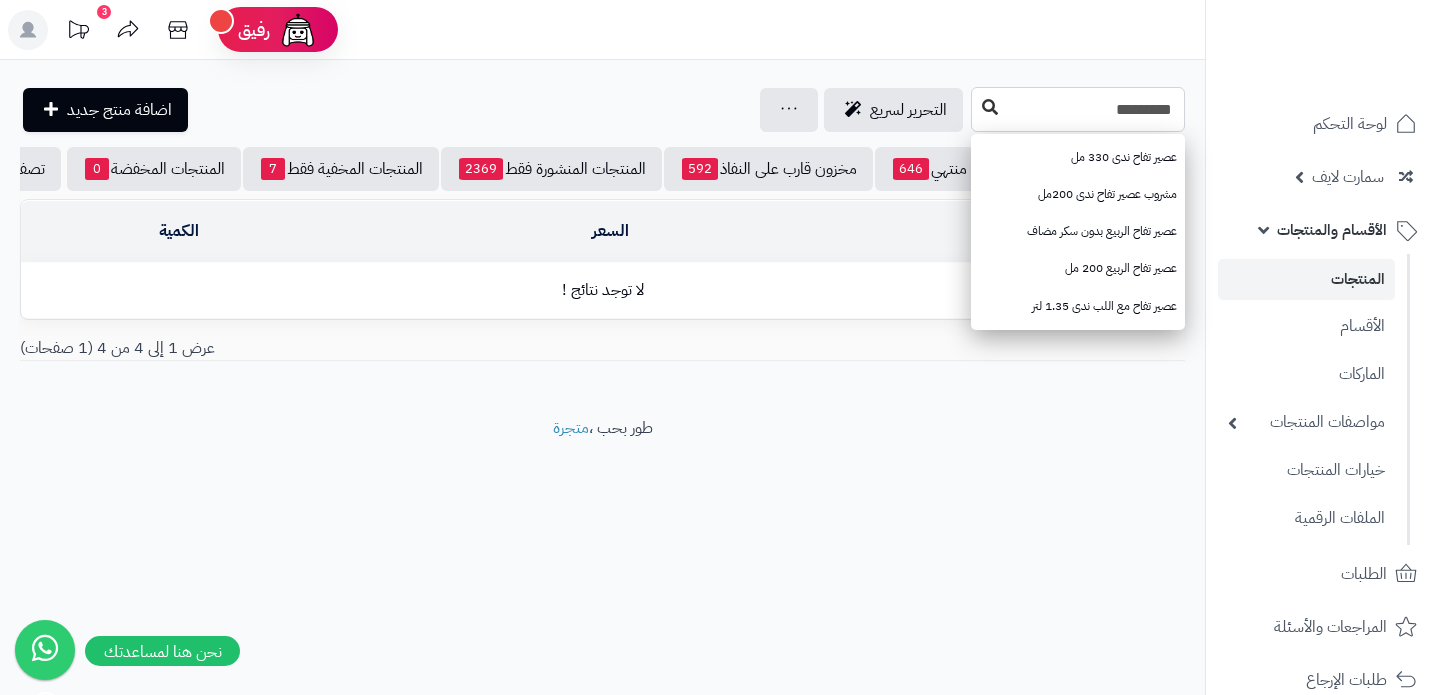 type on "*********" 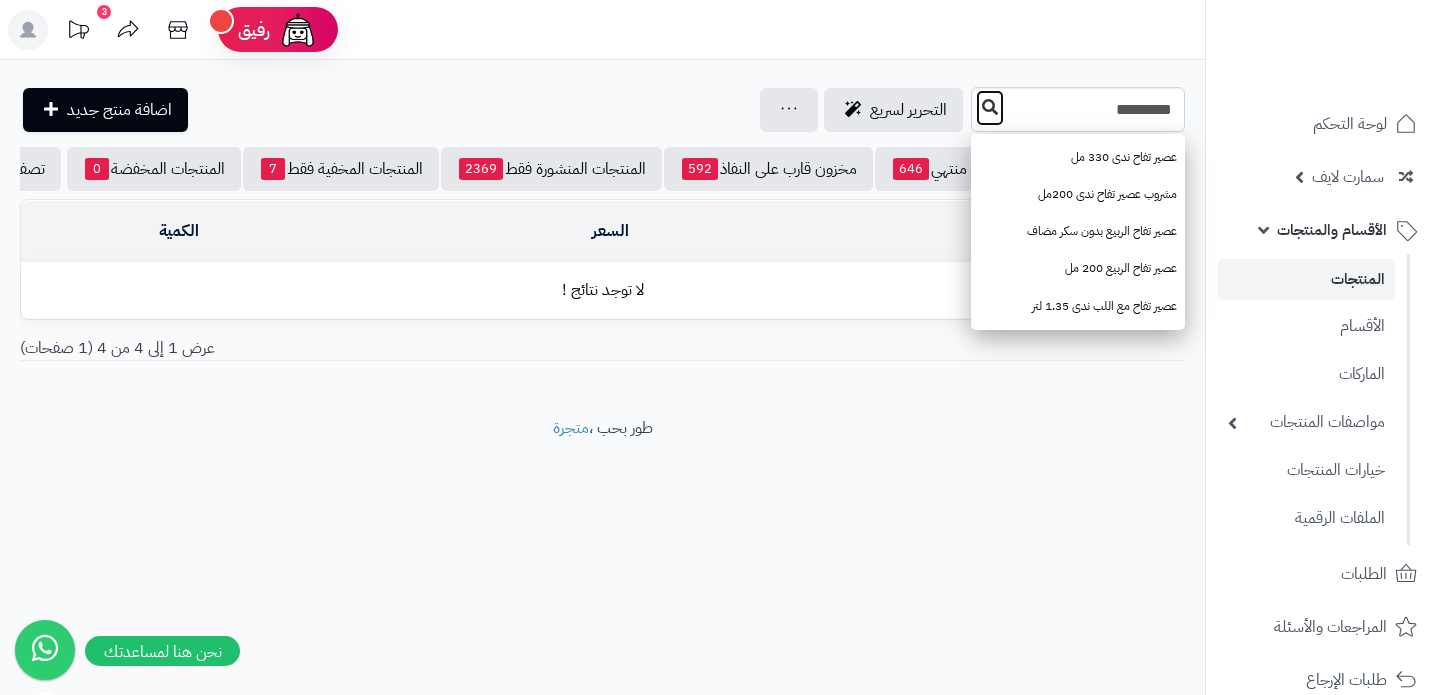 click at bounding box center (990, 108) 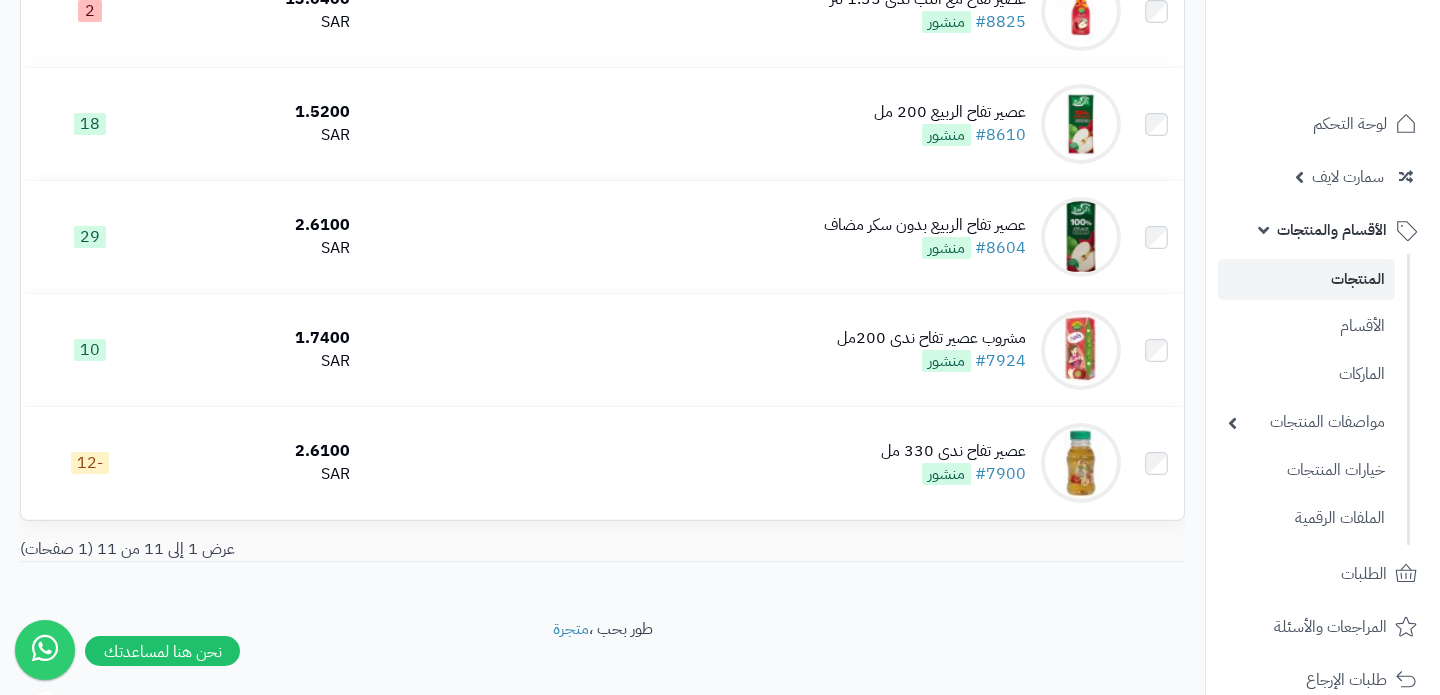 scroll, scrollTop: 332, scrollLeft: 0, axis: vertical 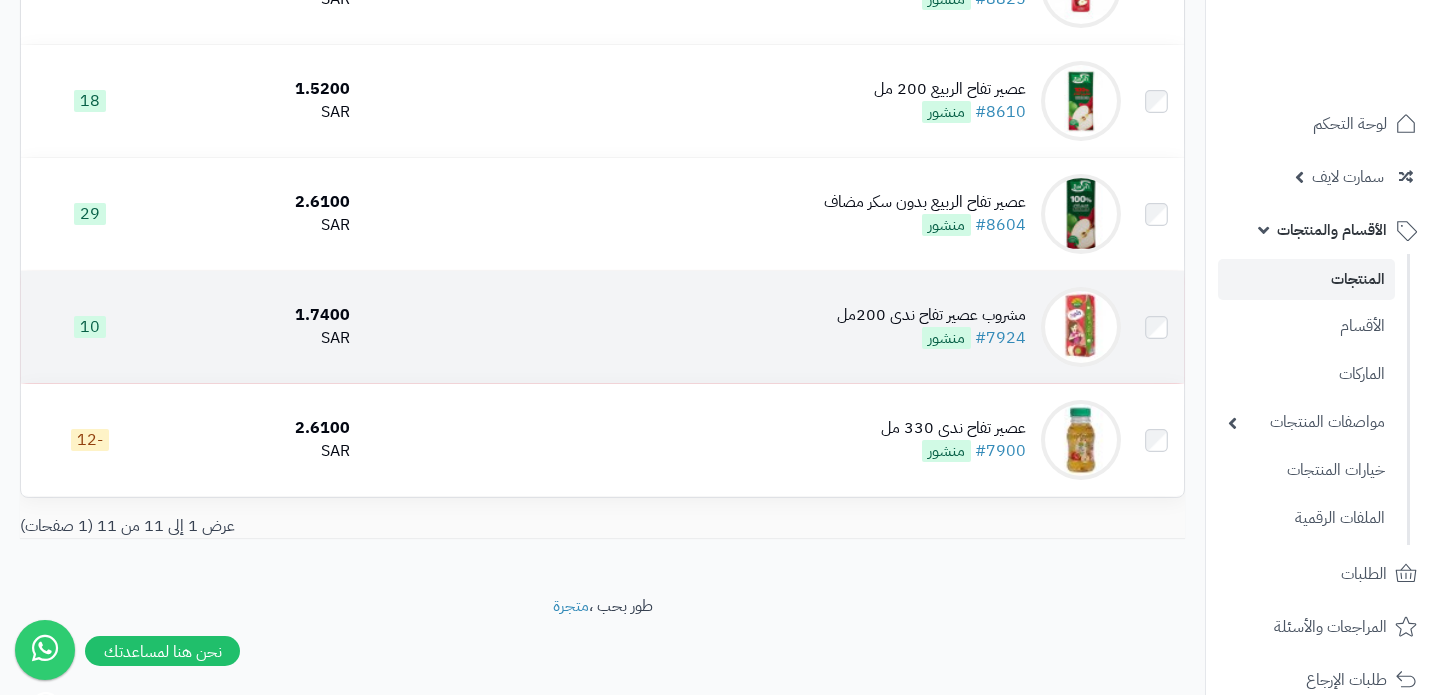 click on "مشروب عصير تفاح ندى 200مل" at bounding box center [931, 315] 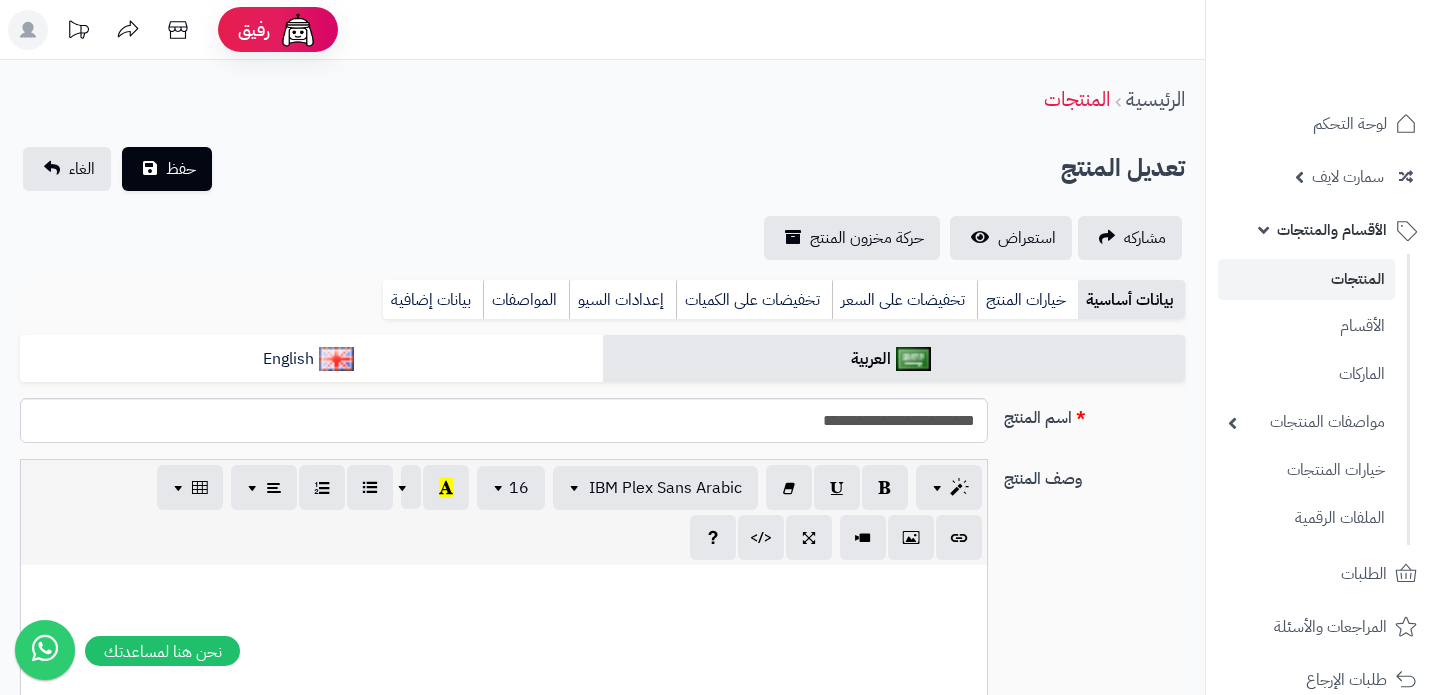 scroll, scrollTop: 0, scrollLeft: 0, axis: both 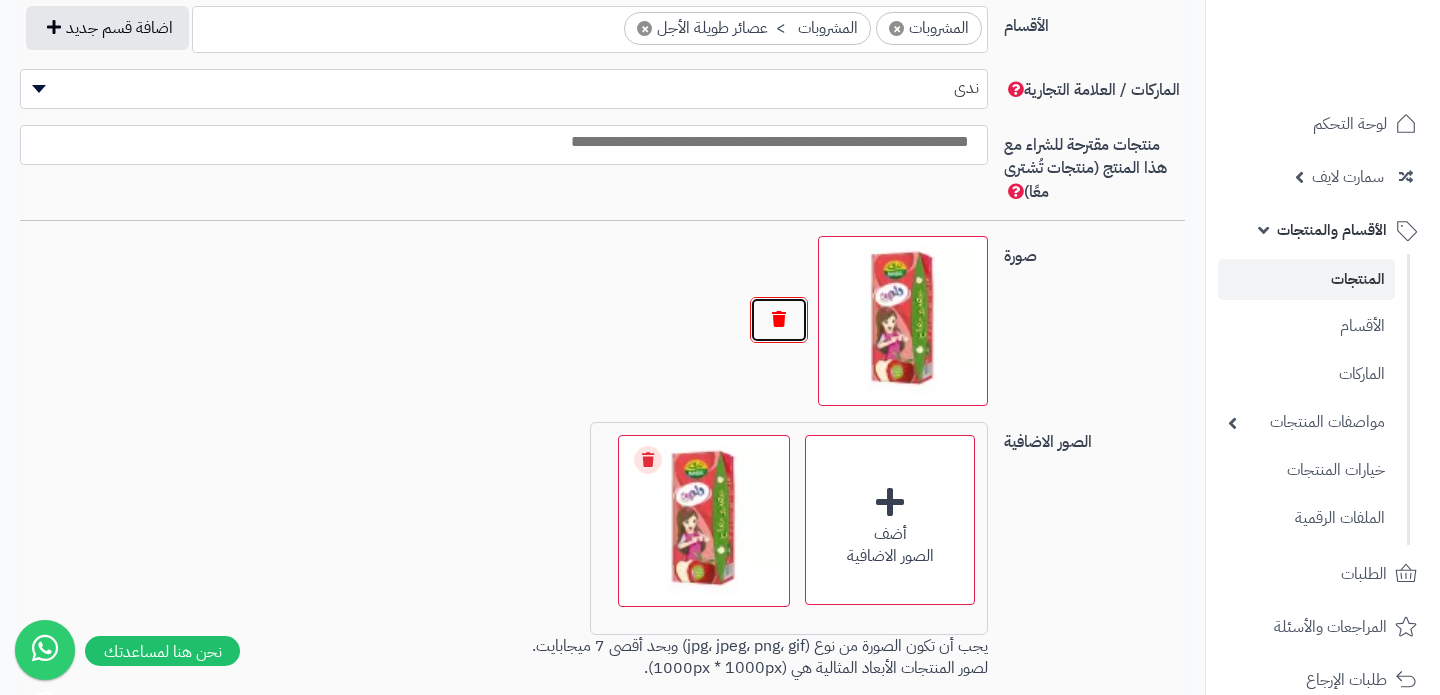 click at bounding box center [779, 320] 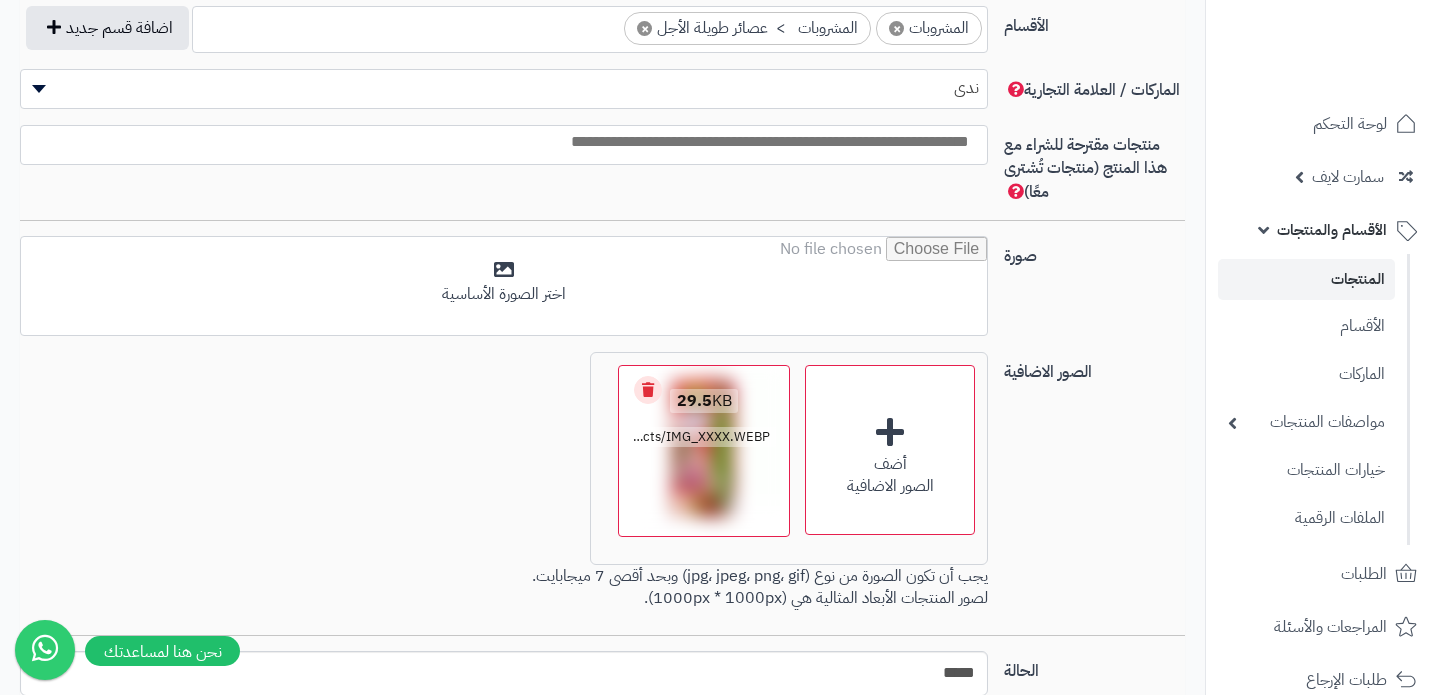 click on "Remove file" at bounding box center [648, 390] 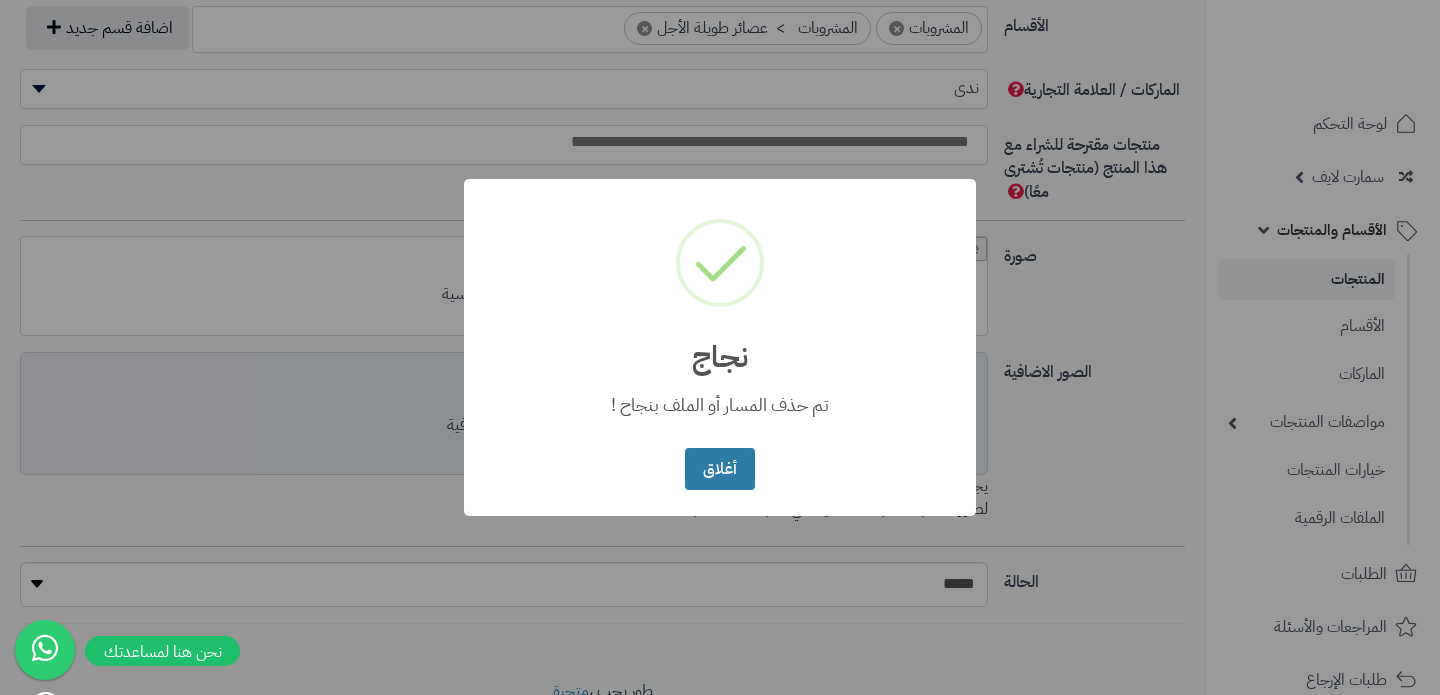 click on "أغلاق" at bounding box center (719, 469) 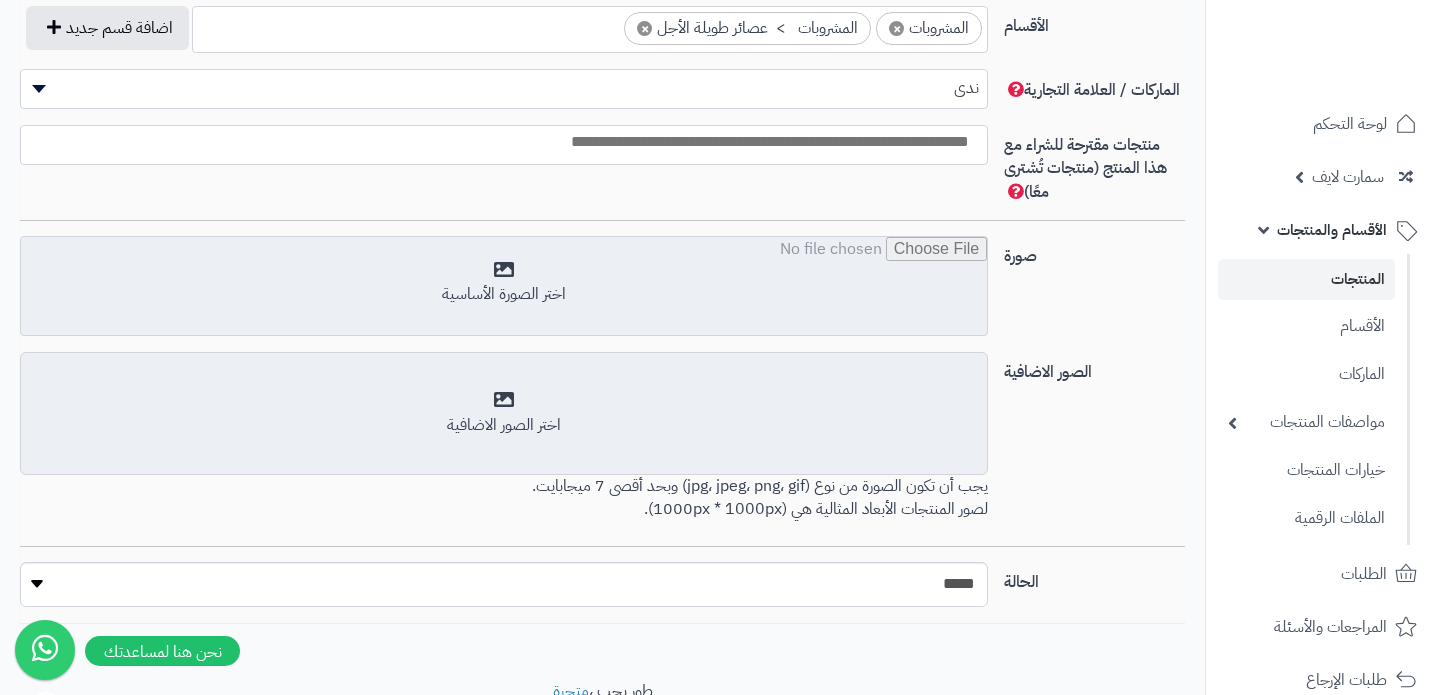click at bounding box center [504, 287] 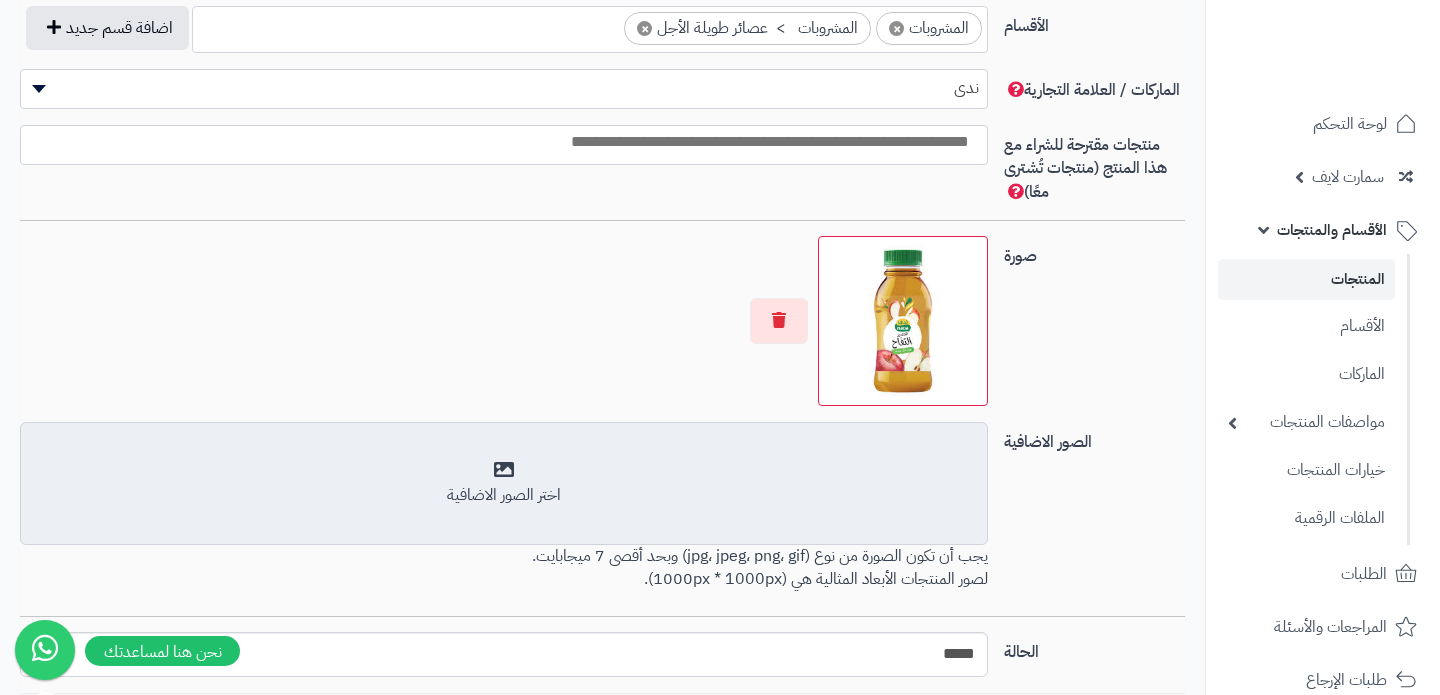 click on "اختر الصور الاضافية" at bounding box center [504, 483] 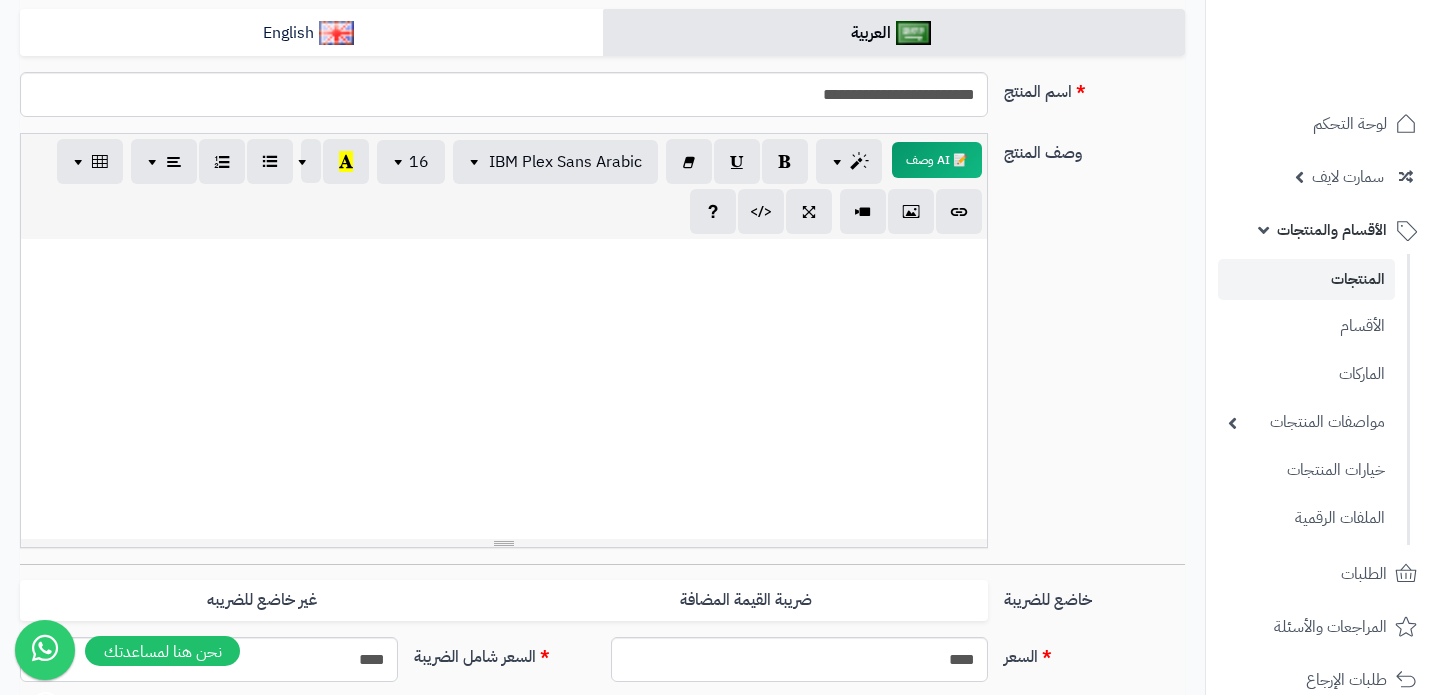 scroll, scrollTop: 239, scrollLeft: 0, axis: vertical 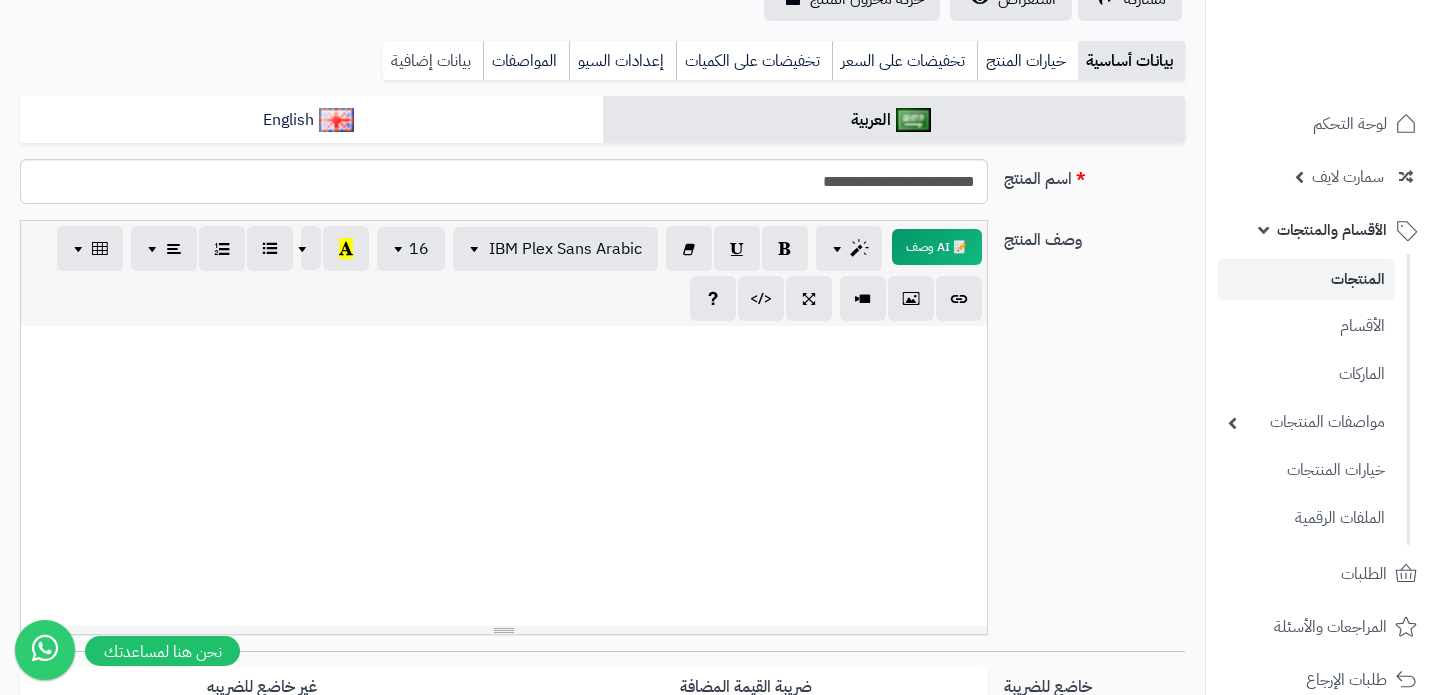 click on "بيانات إضافية" at bounding box center (433, 61) 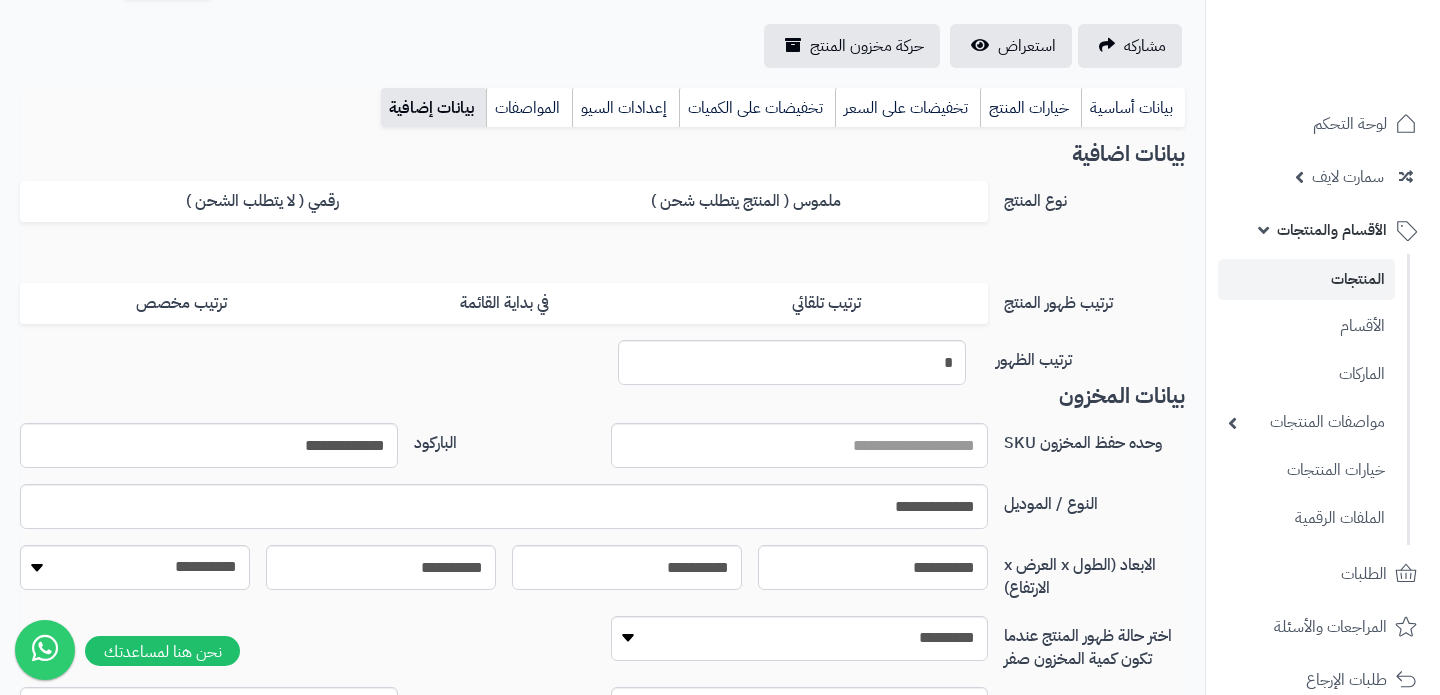 scroll, scrollTop: 0, scrollLeft: 0, axis: both 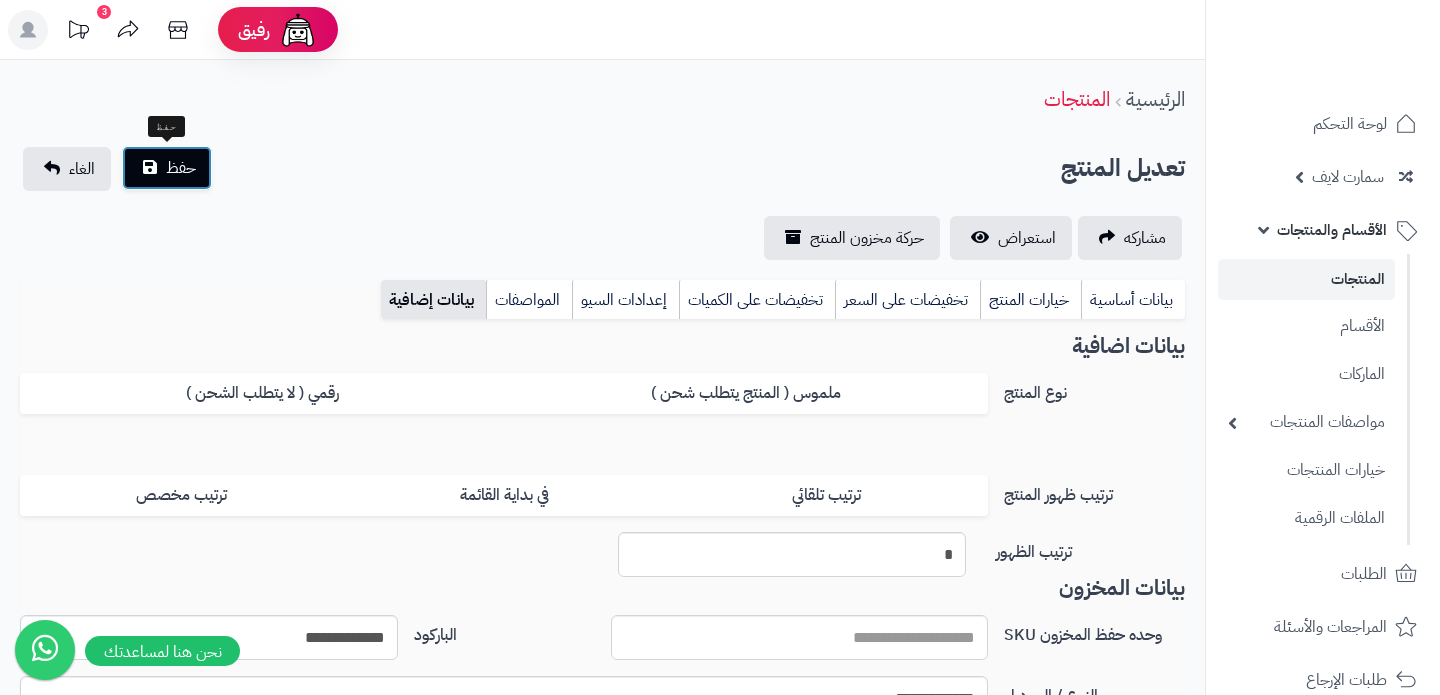 click on "حفظ" at bounding box center (167, 168) 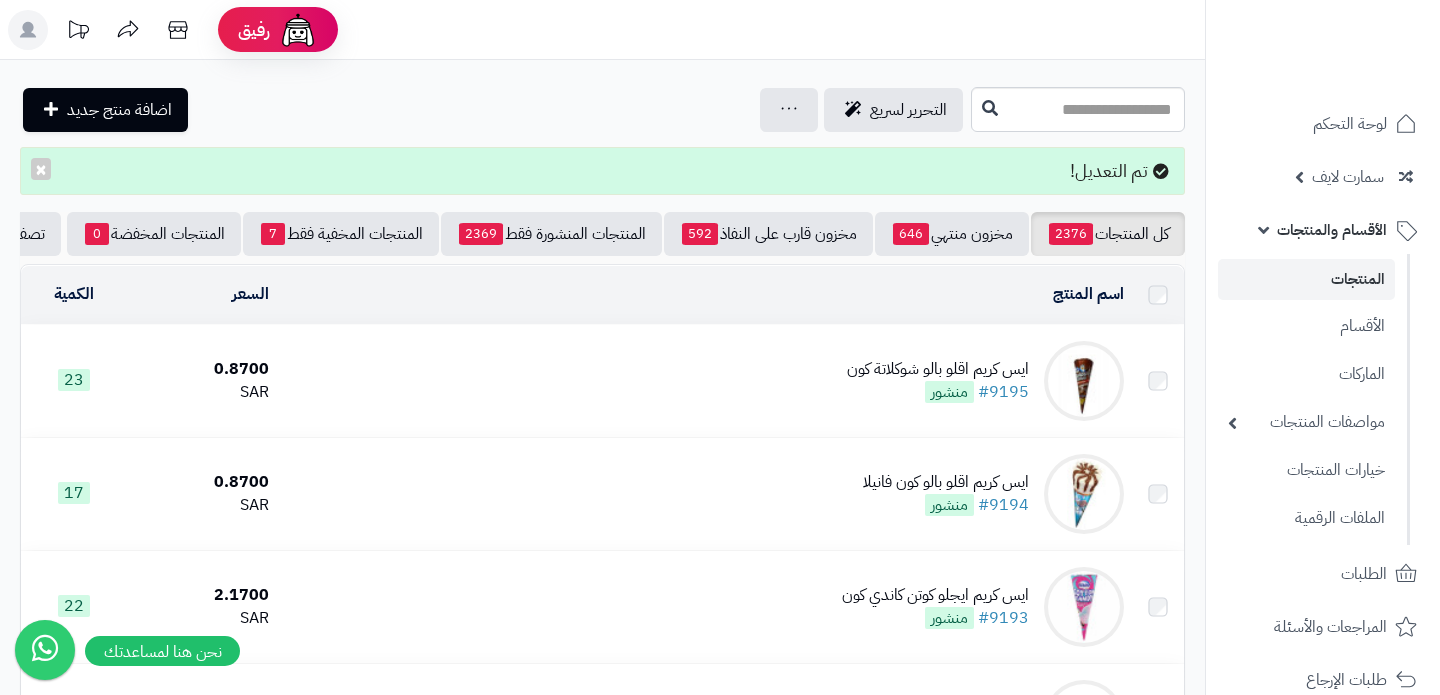 scroll, scrollTop: 0, scrollLeft: 0, axis: both 